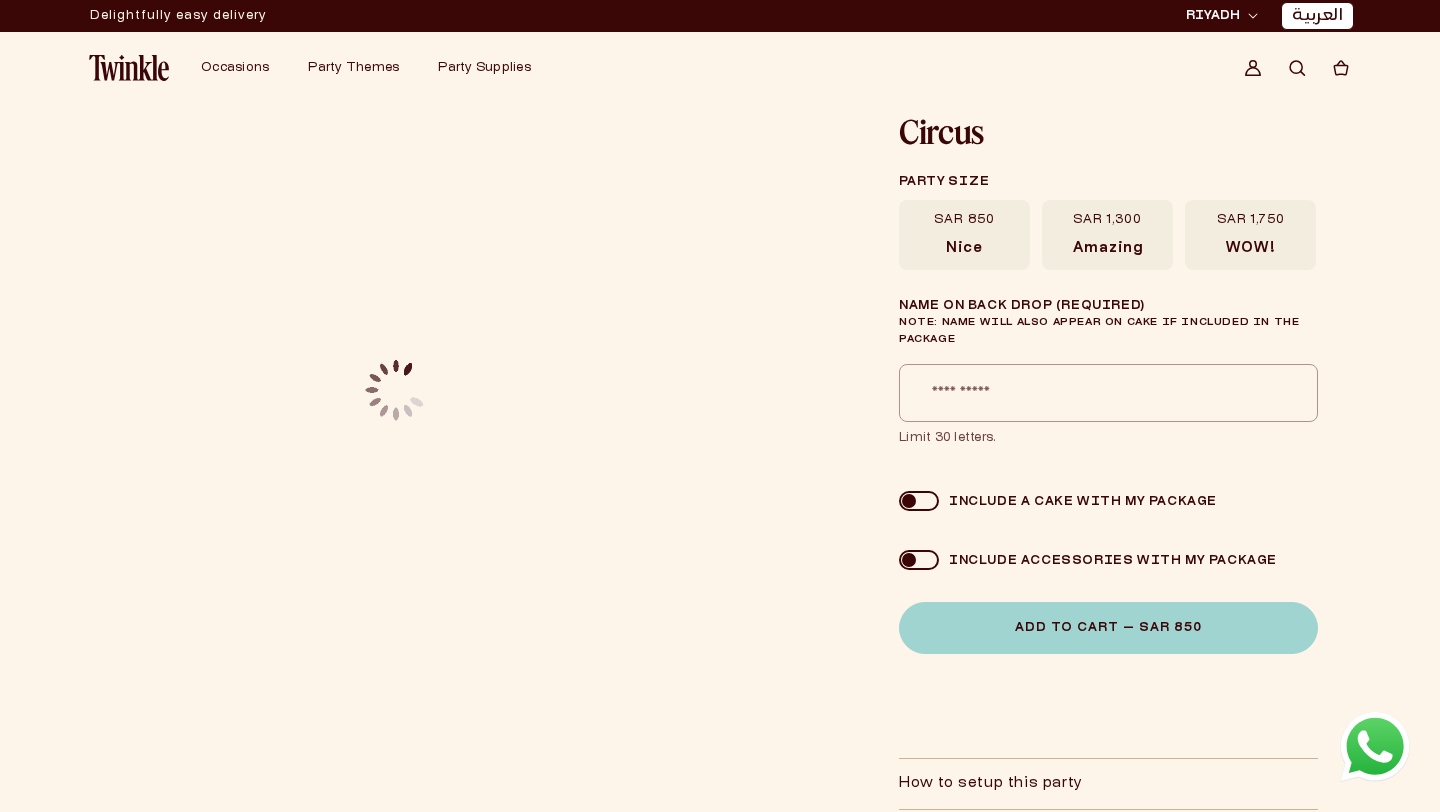 scroll, scrollTop: 0, scrollLeft: 0, axis: both 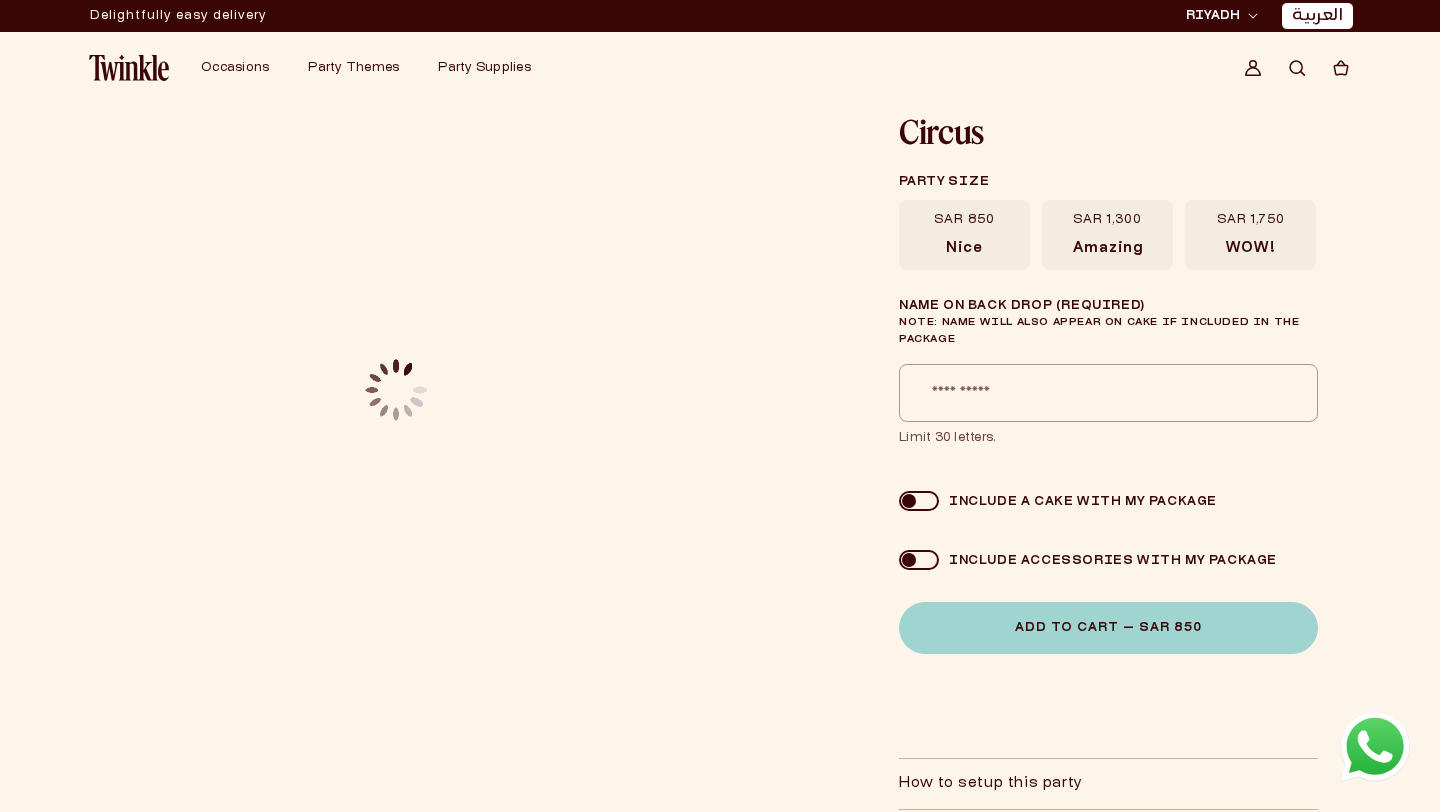 click at bounding box center [129, 68] 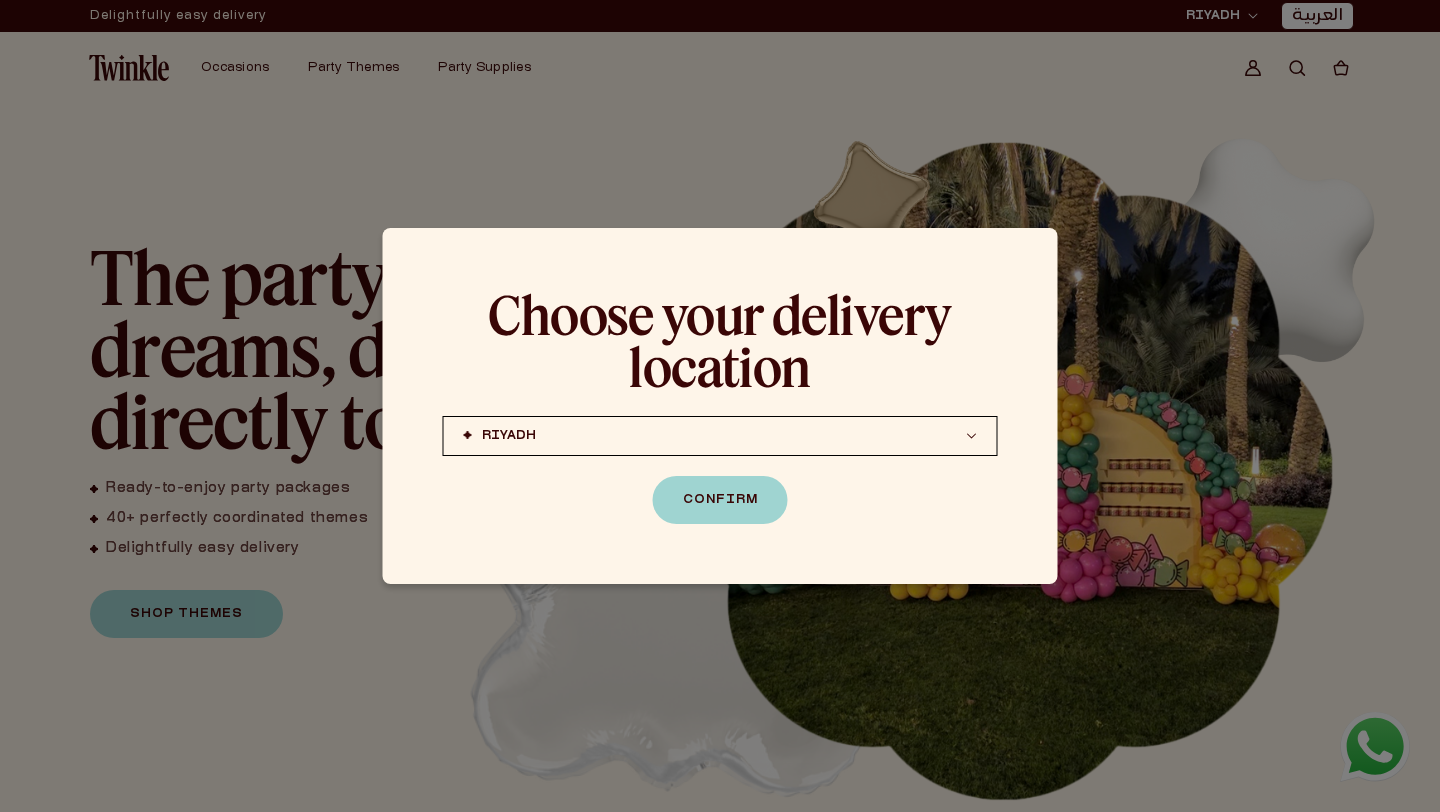 scroll, scrollTop: 0, scrollLeft: 0, axis: both 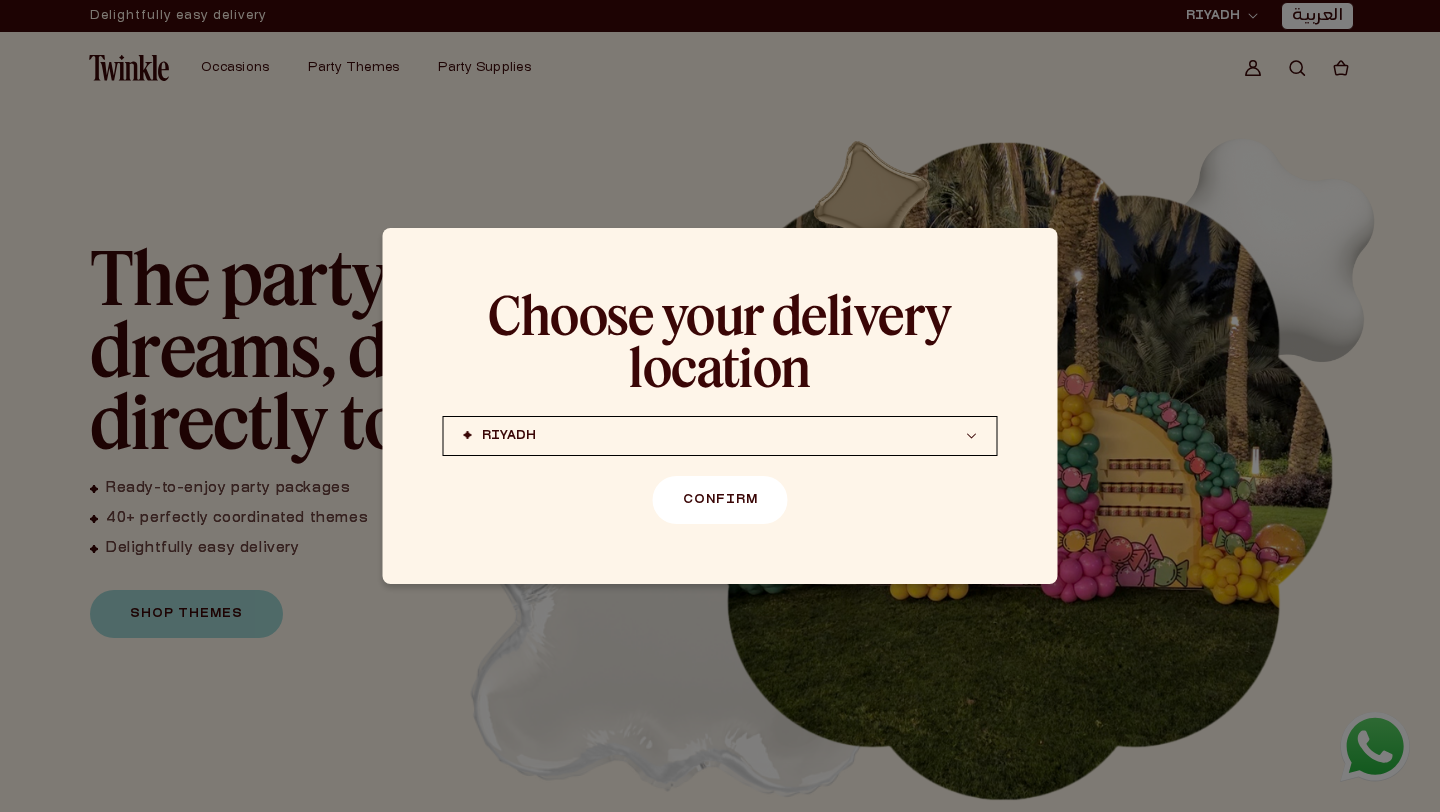 click on "Confirm" at bounding box center [720, 500] 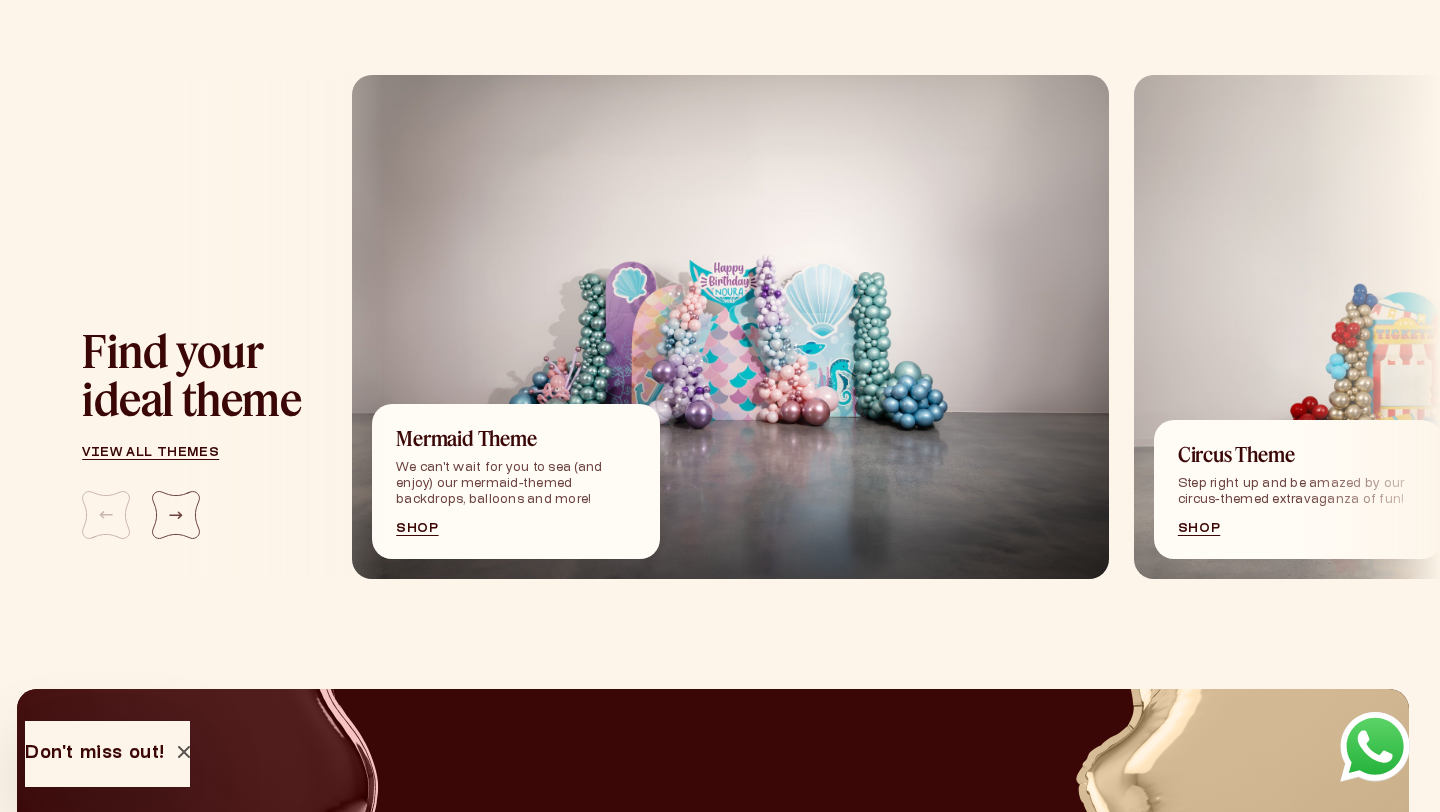 scroll, scrollTop: 2186, scrollLeft: 7, axis: both 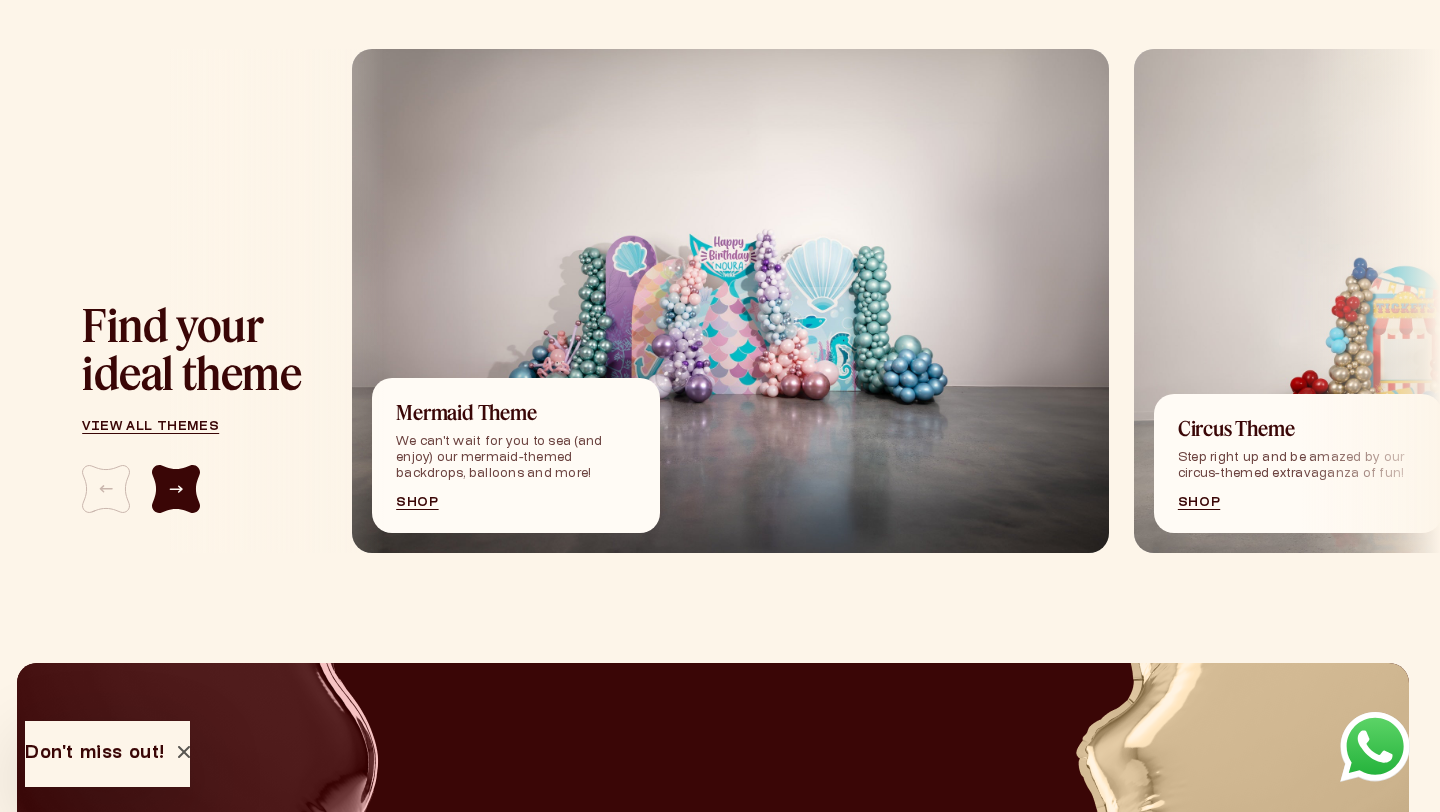 click at bounding box center [176, 489] 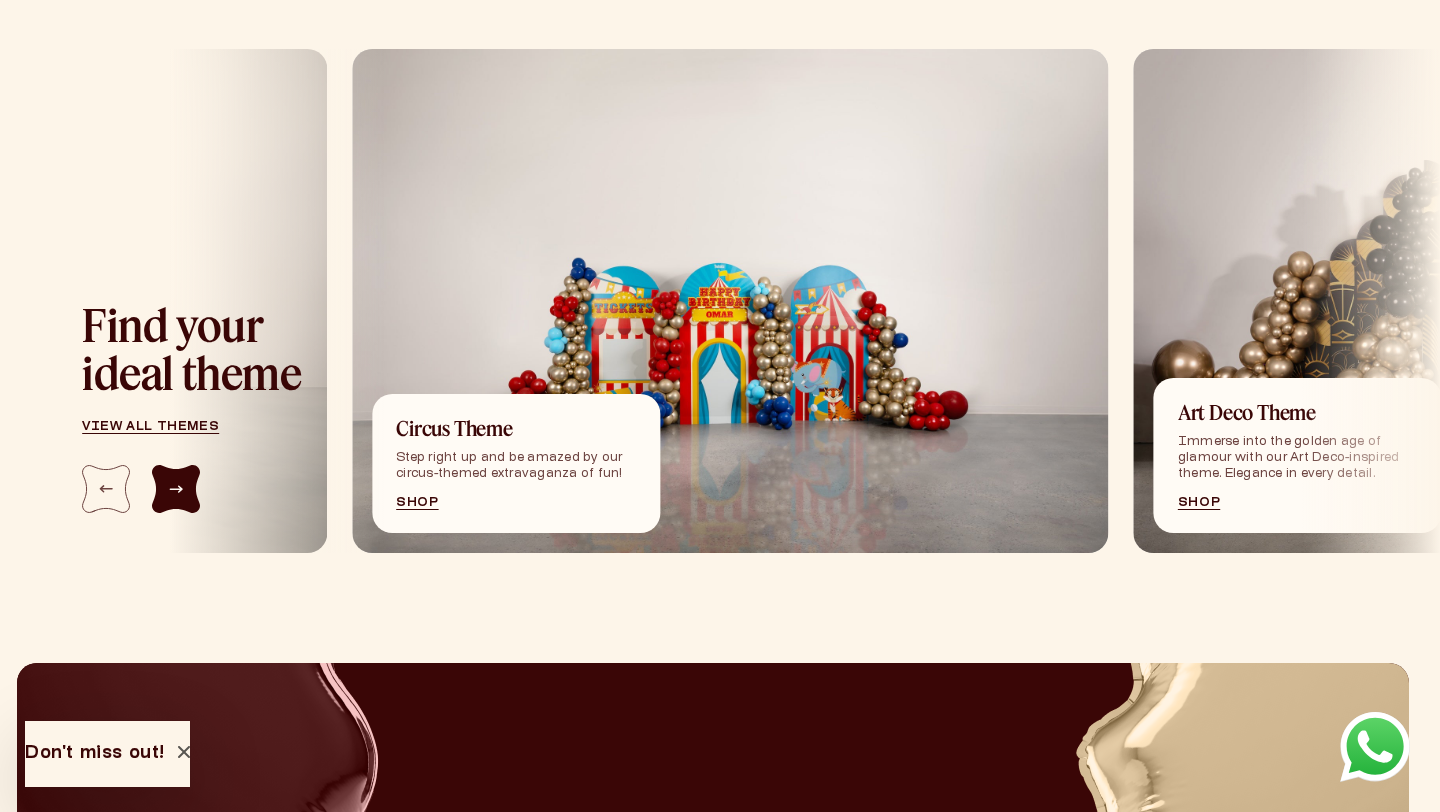 click at bounding box center (176, 489) 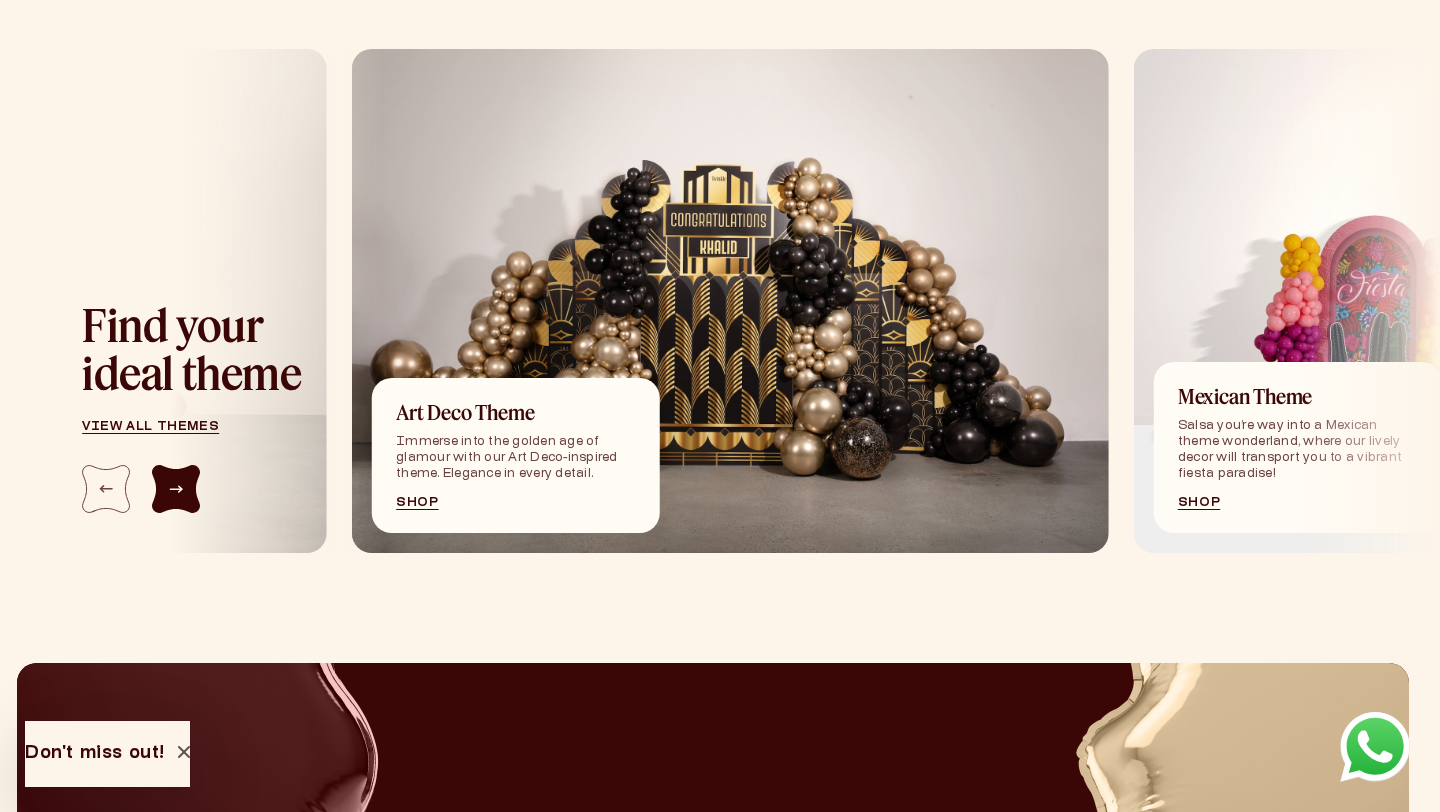 click at bounding box center (176, 489) 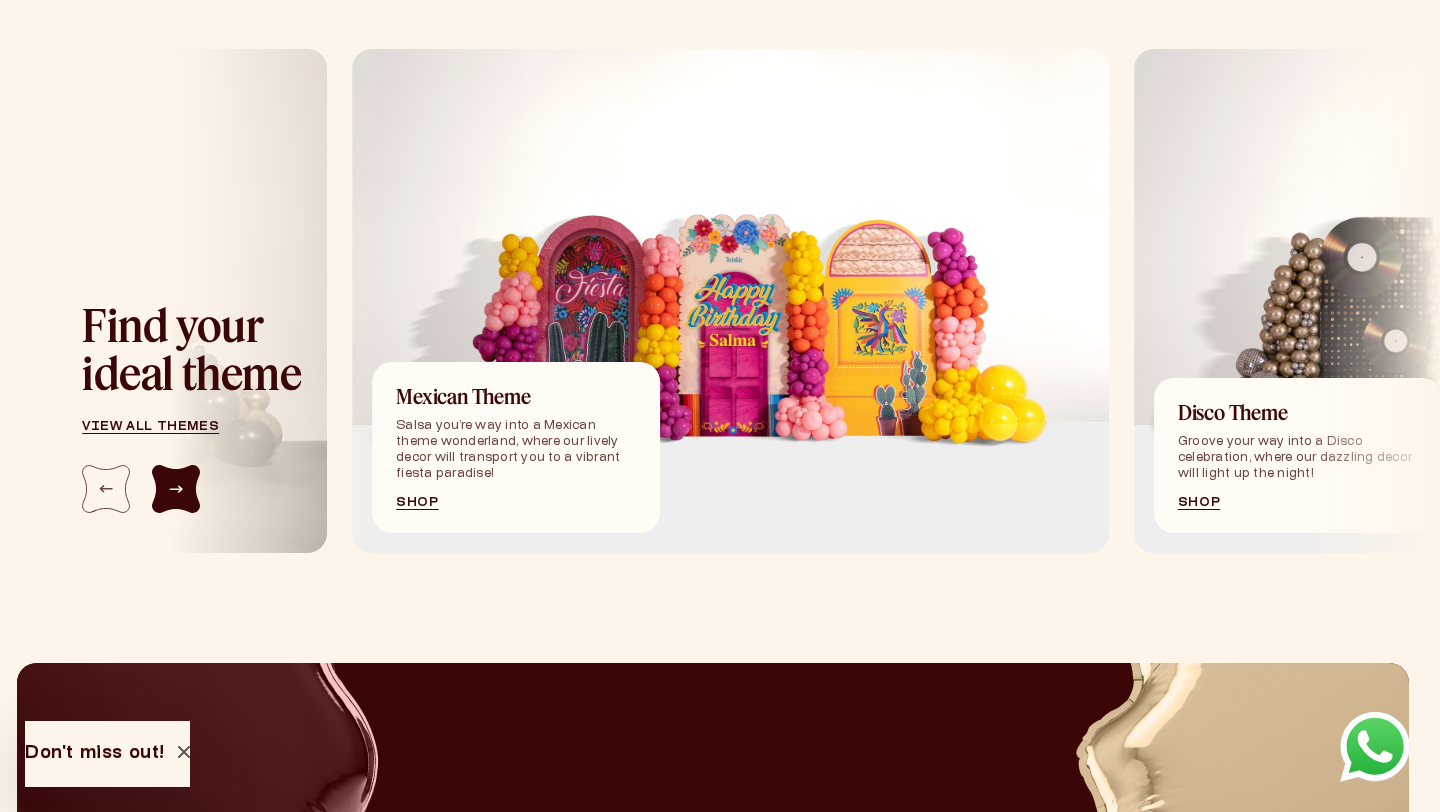 click at bounding box center [176, 489] 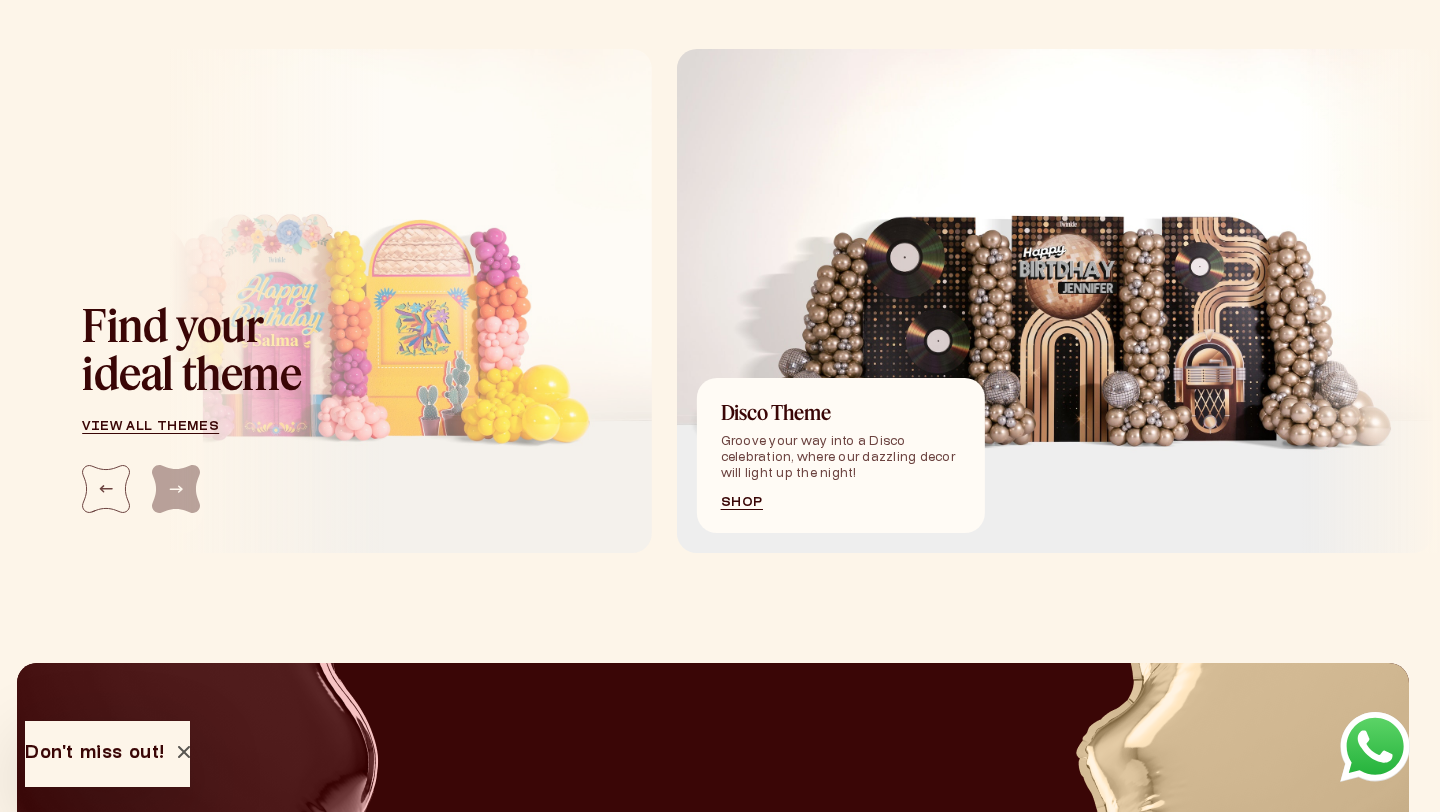 click at bounding box center [195, 489] 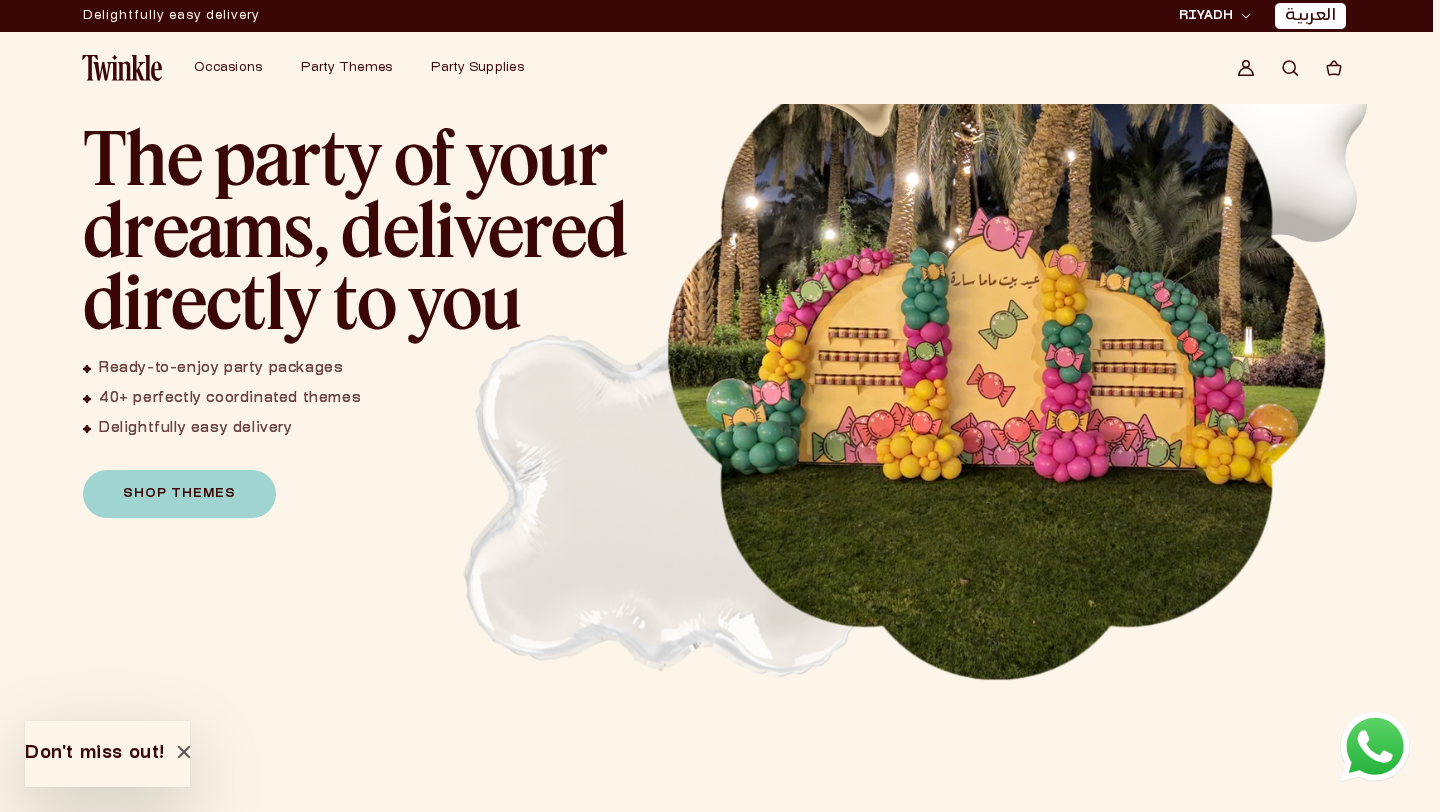 scroll, scrollTop: 0, scrollLeft: 7, axis: horizontal 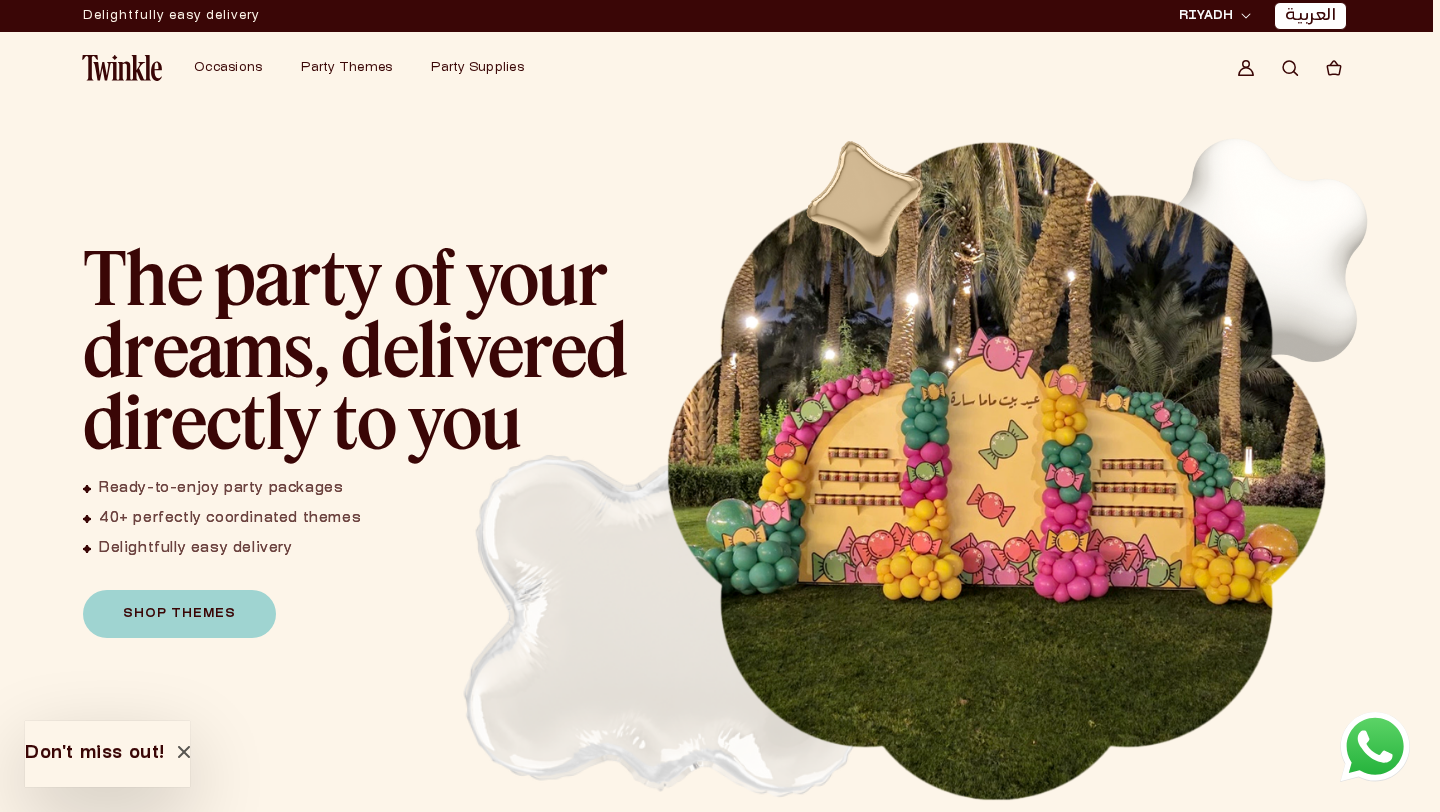 click at bounding box center [996, 470] 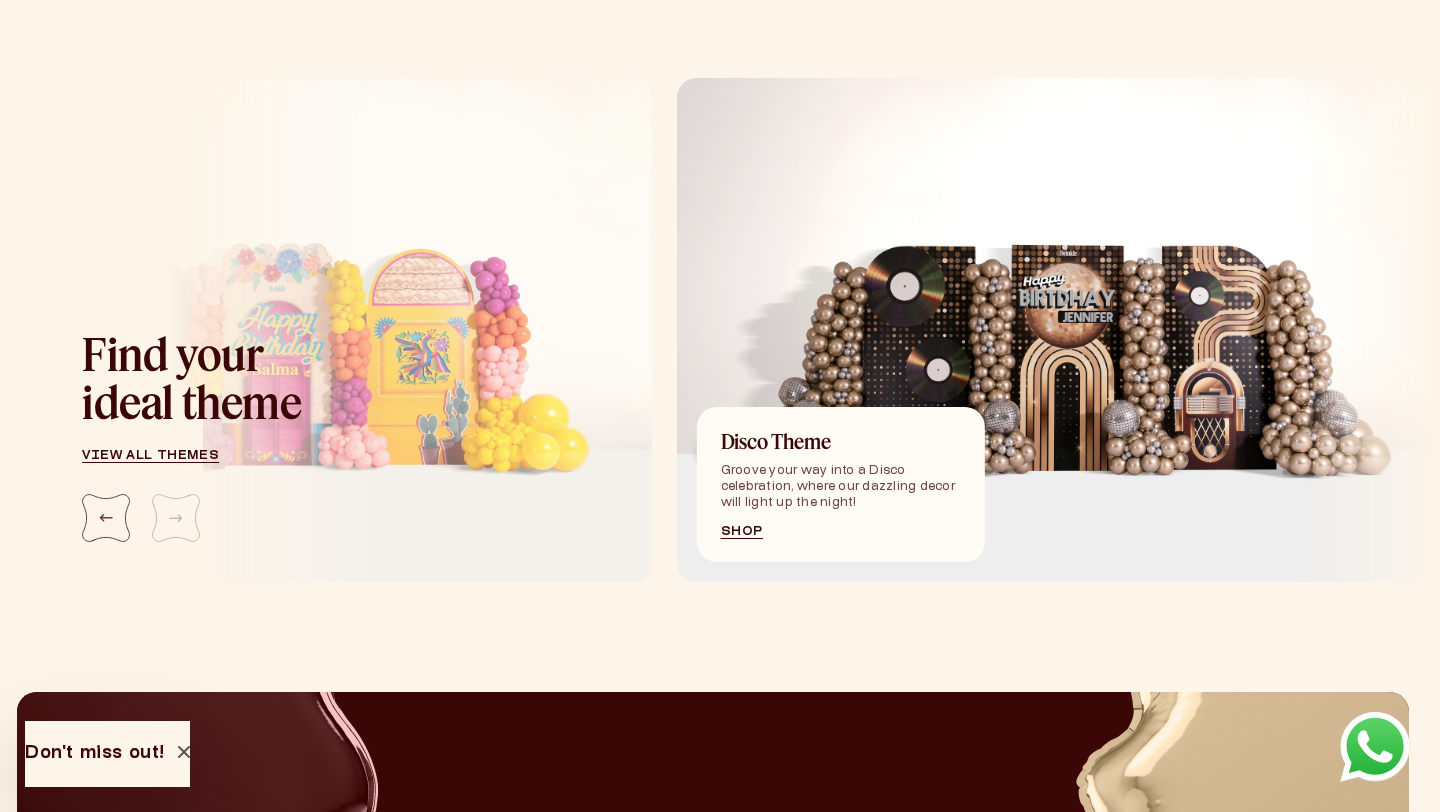 scroll, scrollTop: 2179, scrollLeft: 7, axis: both 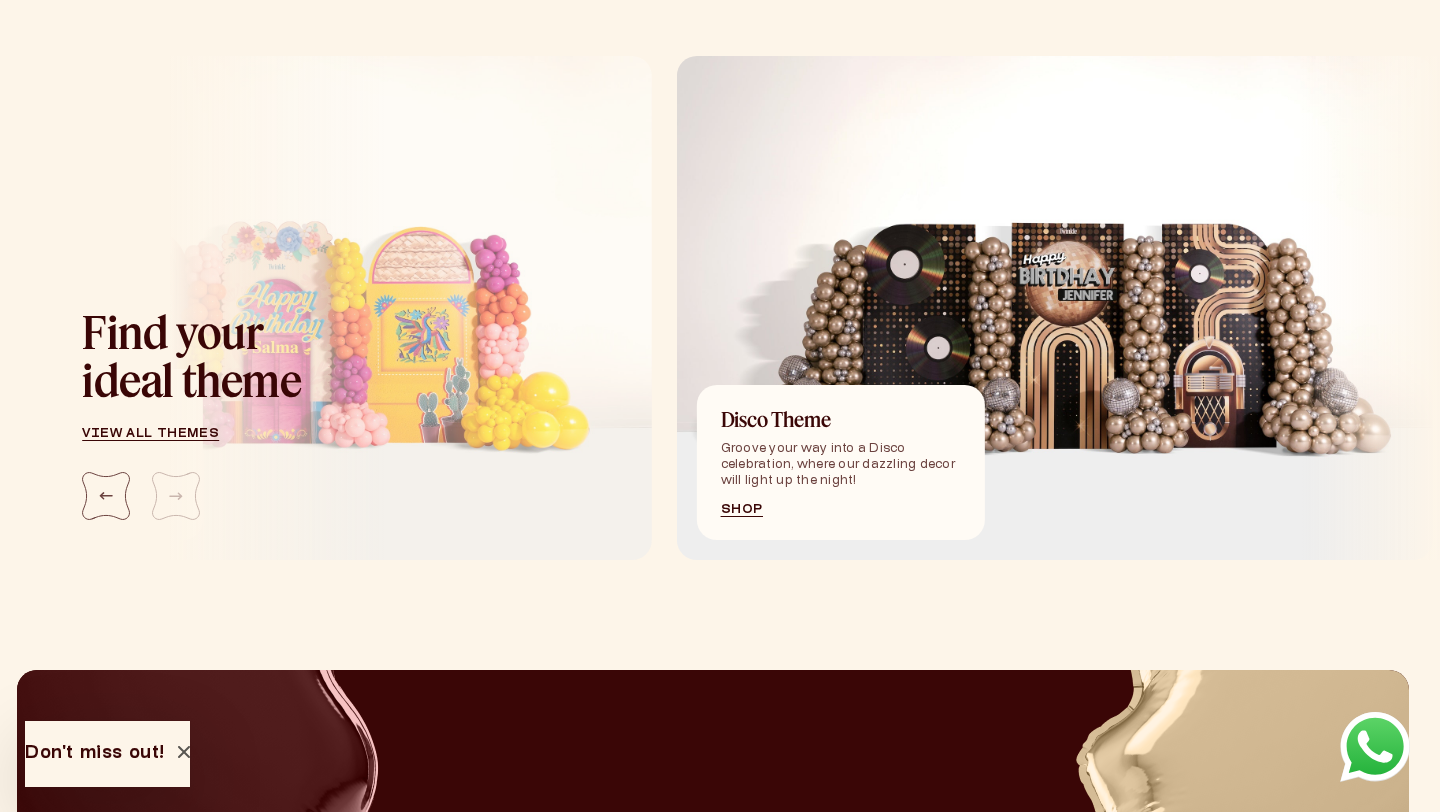 click at bounding box center (273, 308) 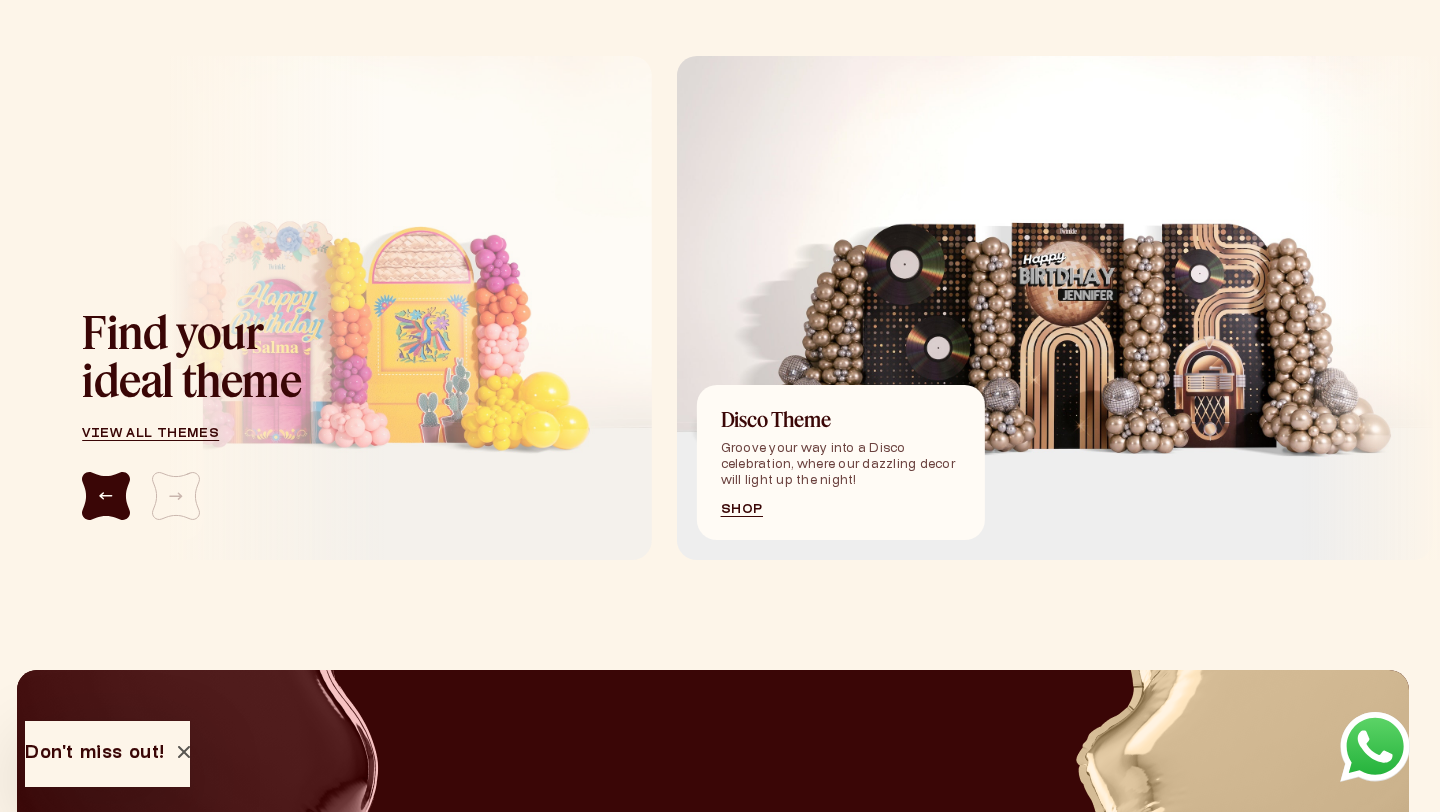 click at bounding box center [106, 496] 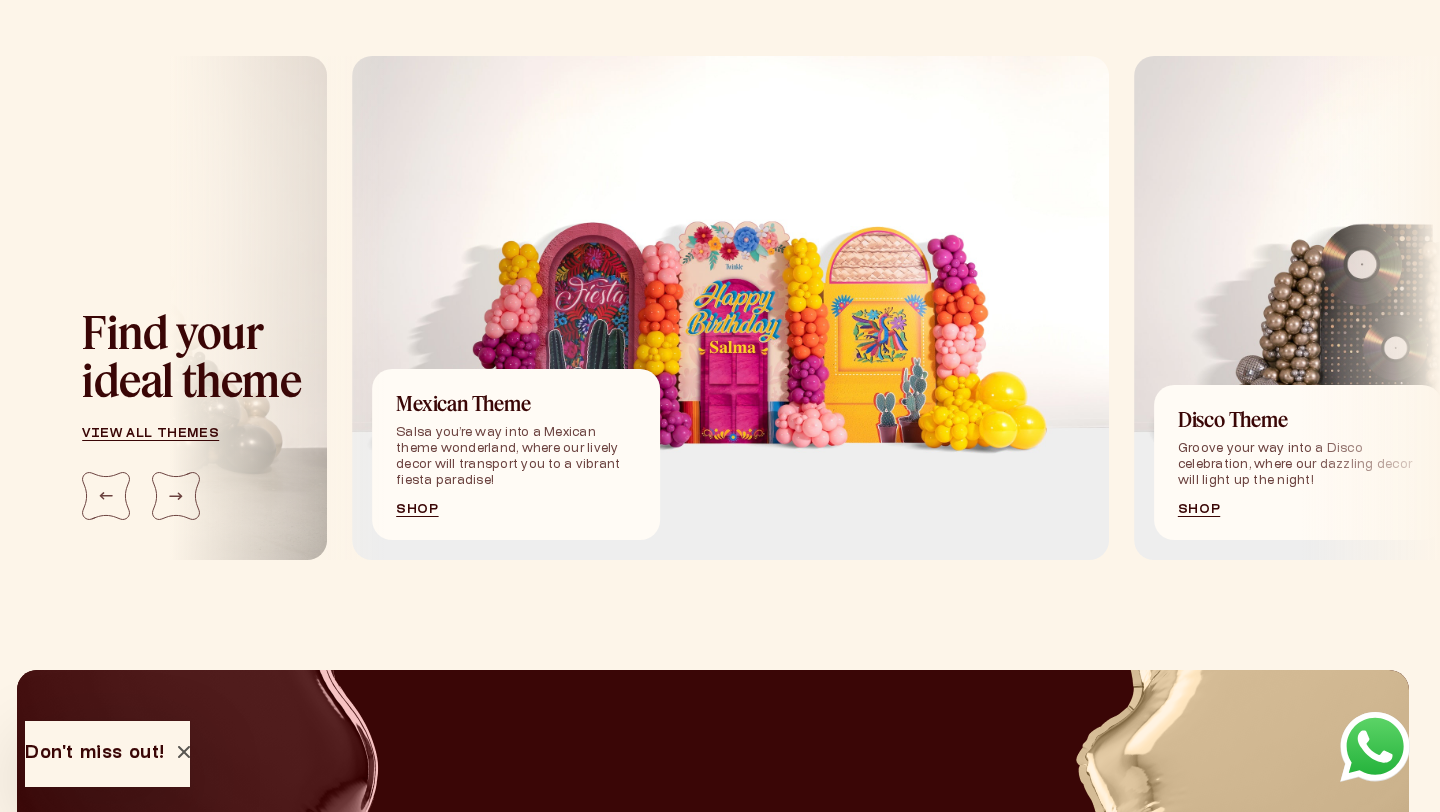 click at bounding box center (730, 308) 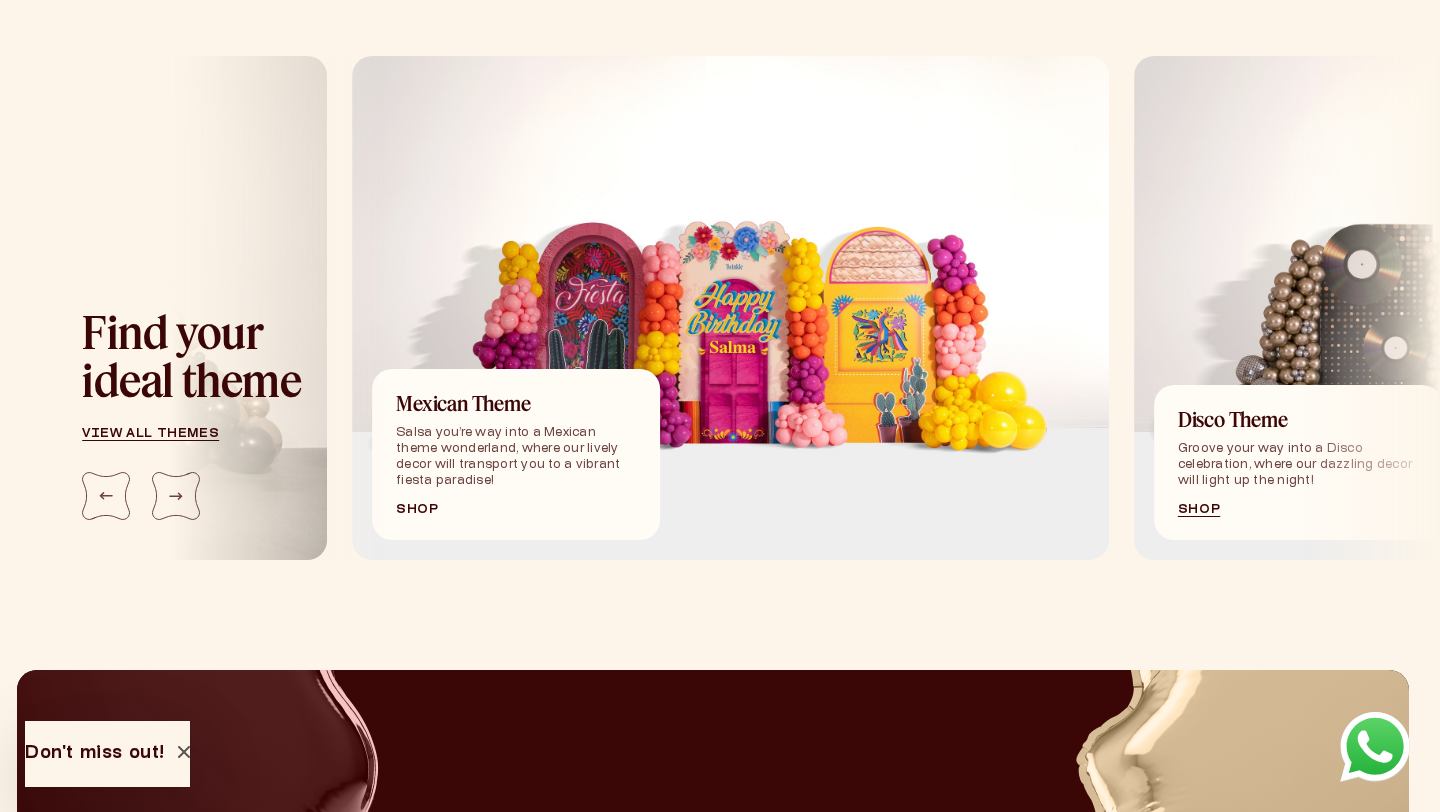 click on "Shop" at bounding box center (516, 510) 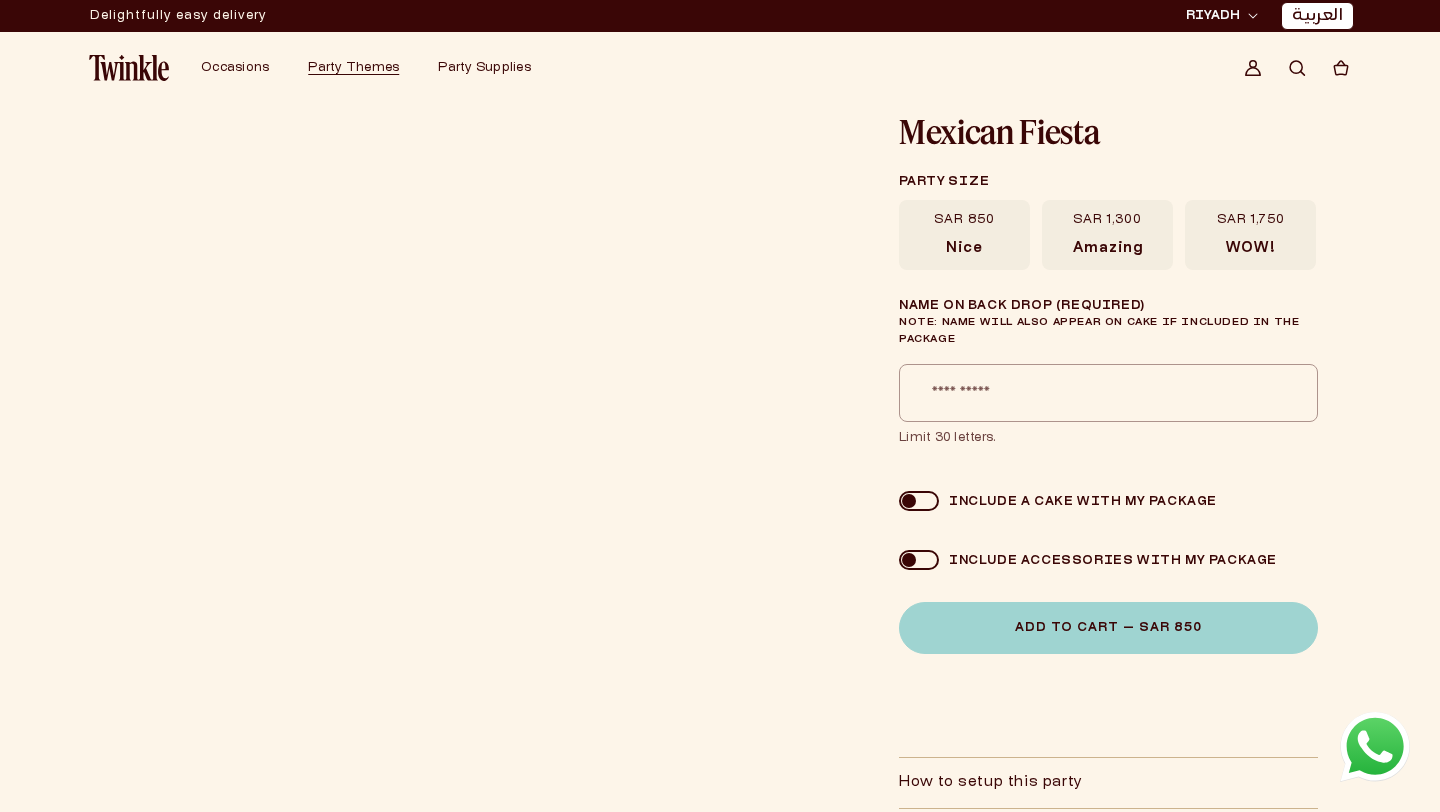 scroll, scrollTop: 0, scrollLeft: 0, axis: both 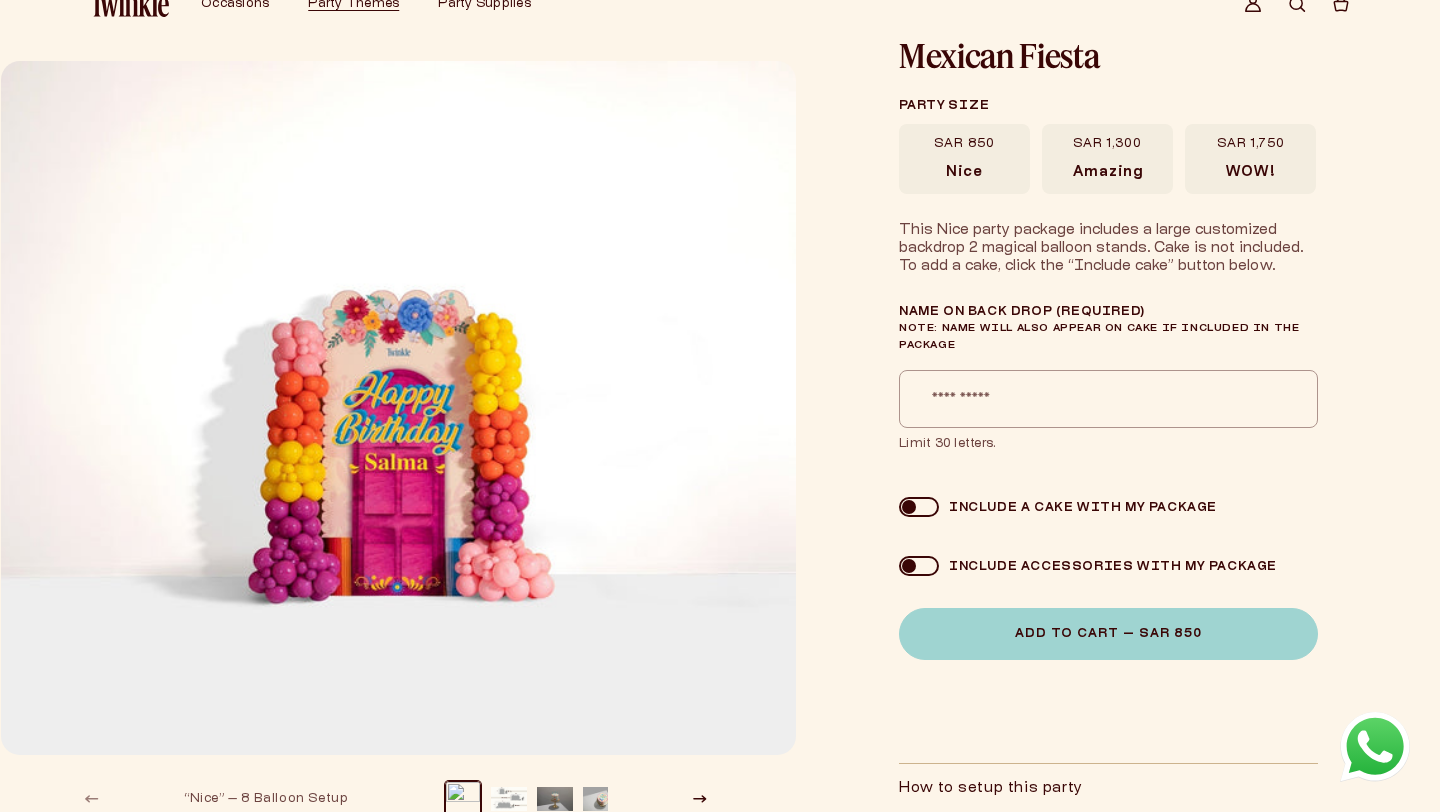 click on "WOW!" at bounding box center (1250, 173) 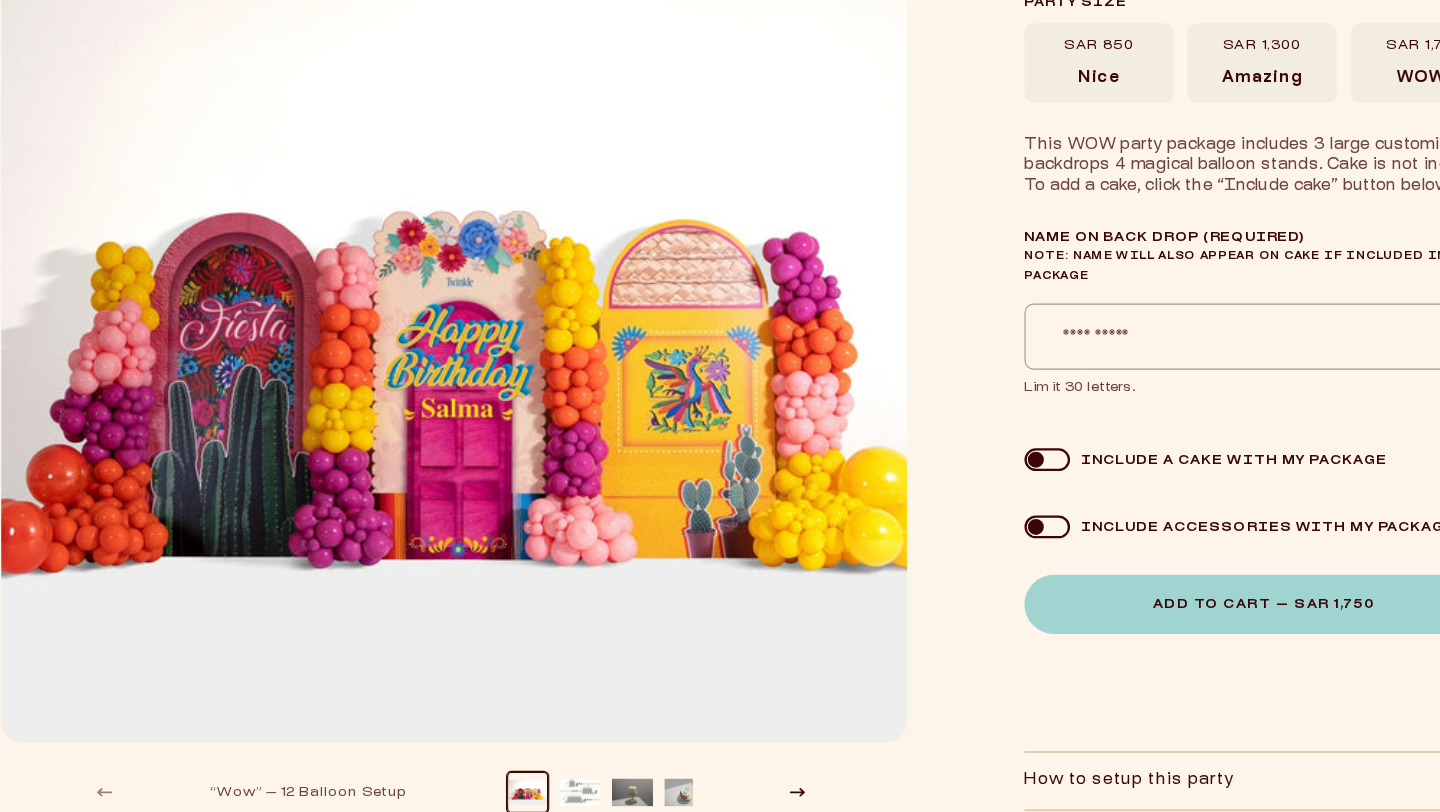 scroll, scrollTop: 72, scrollLeft: 0, axis: vertical 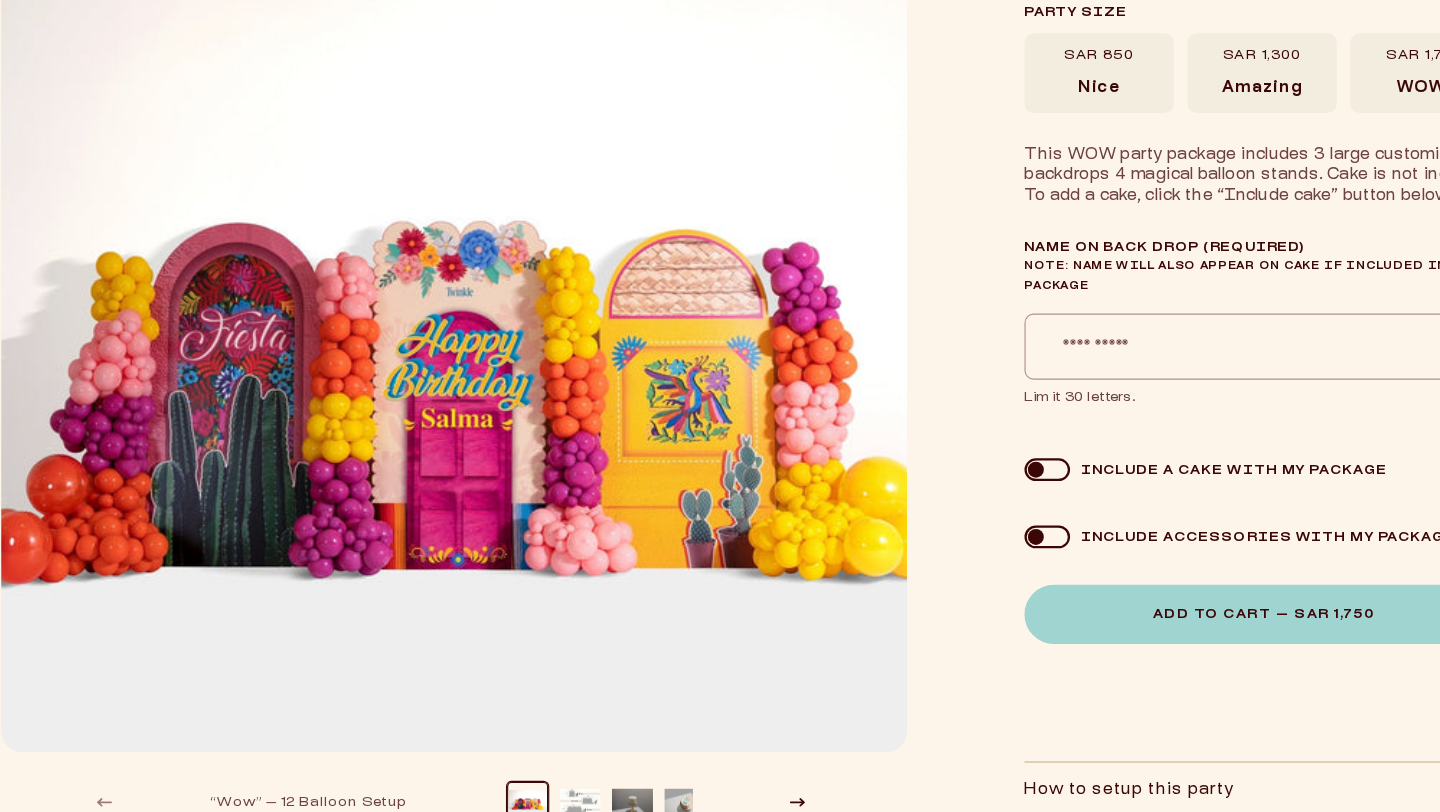 click at bounding box center (398, 400) 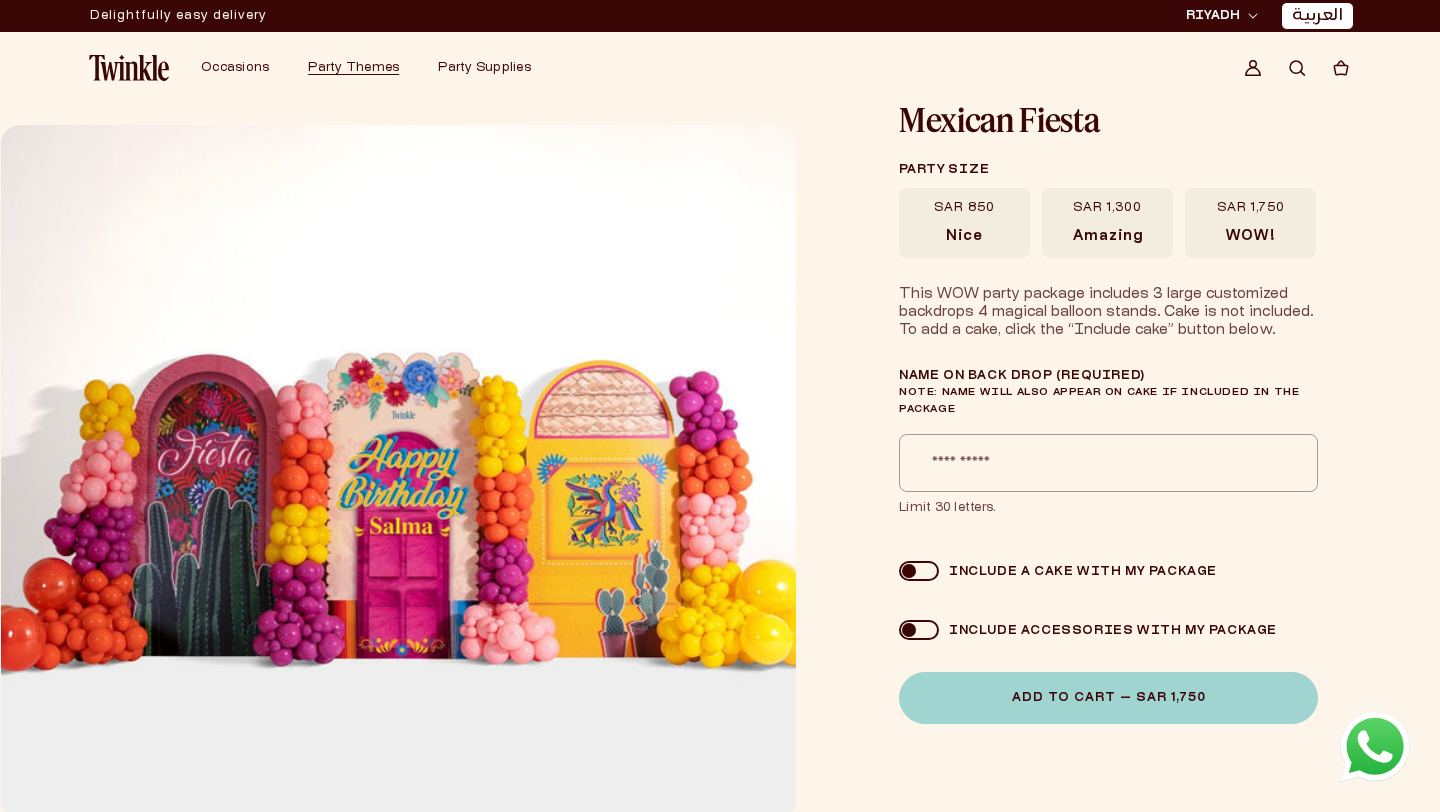 click on "SAR 850
Nice" at bounding box center (964, 223) 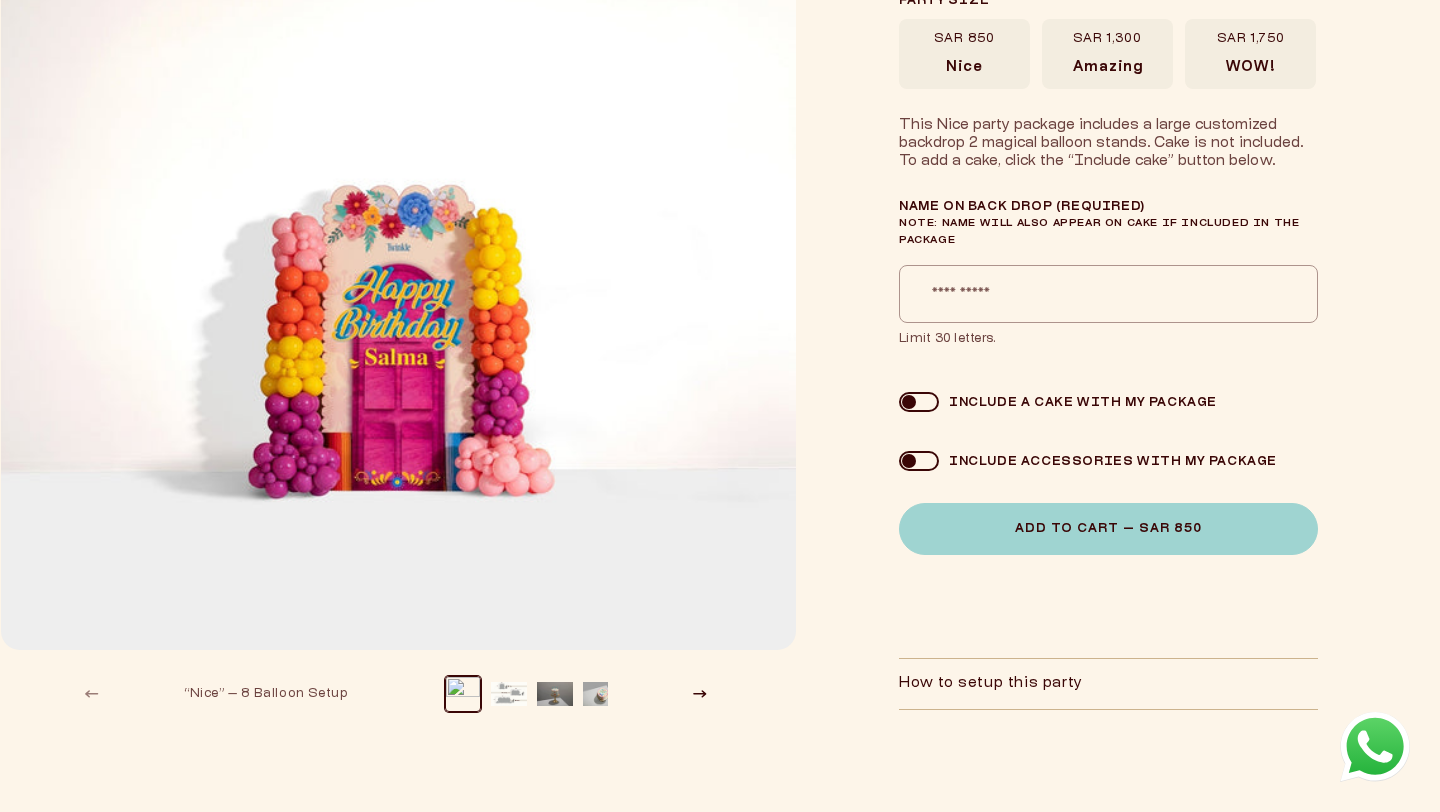scroll, scrollTop: 180, scrollLeft: 0, axis: vertical 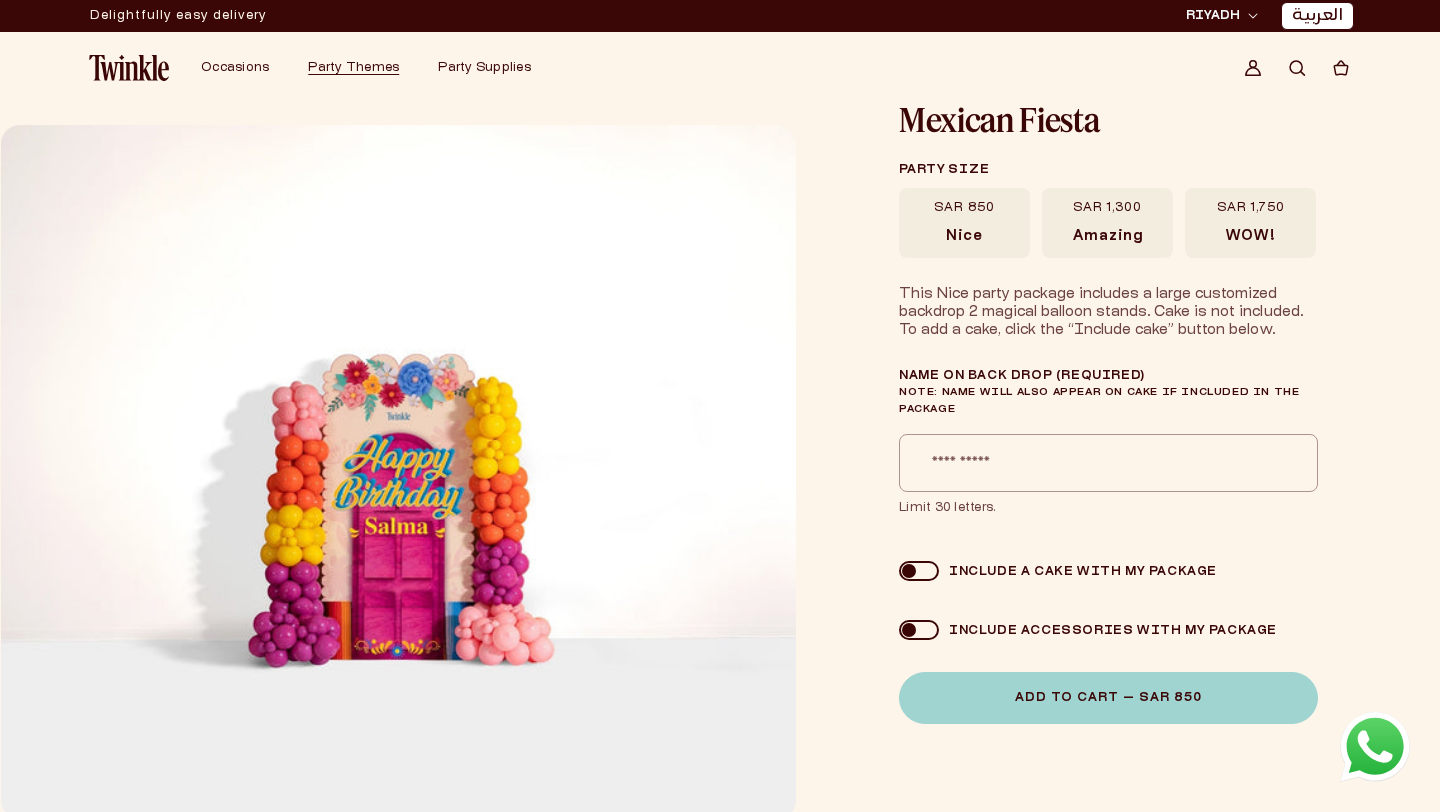 click at bounding box center (398, 472) 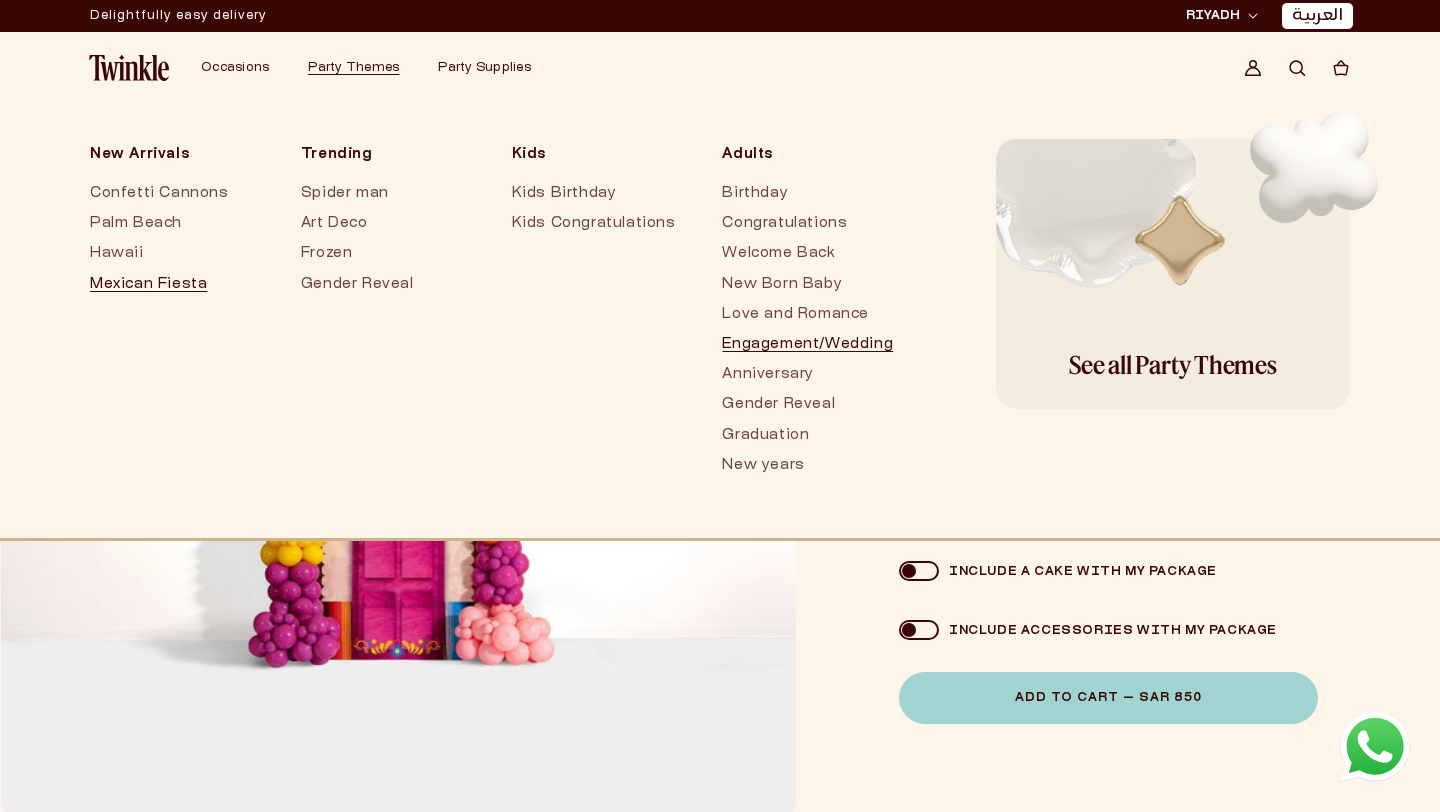 click on "Engagement/Wedding" at bounding box center (807, 345) 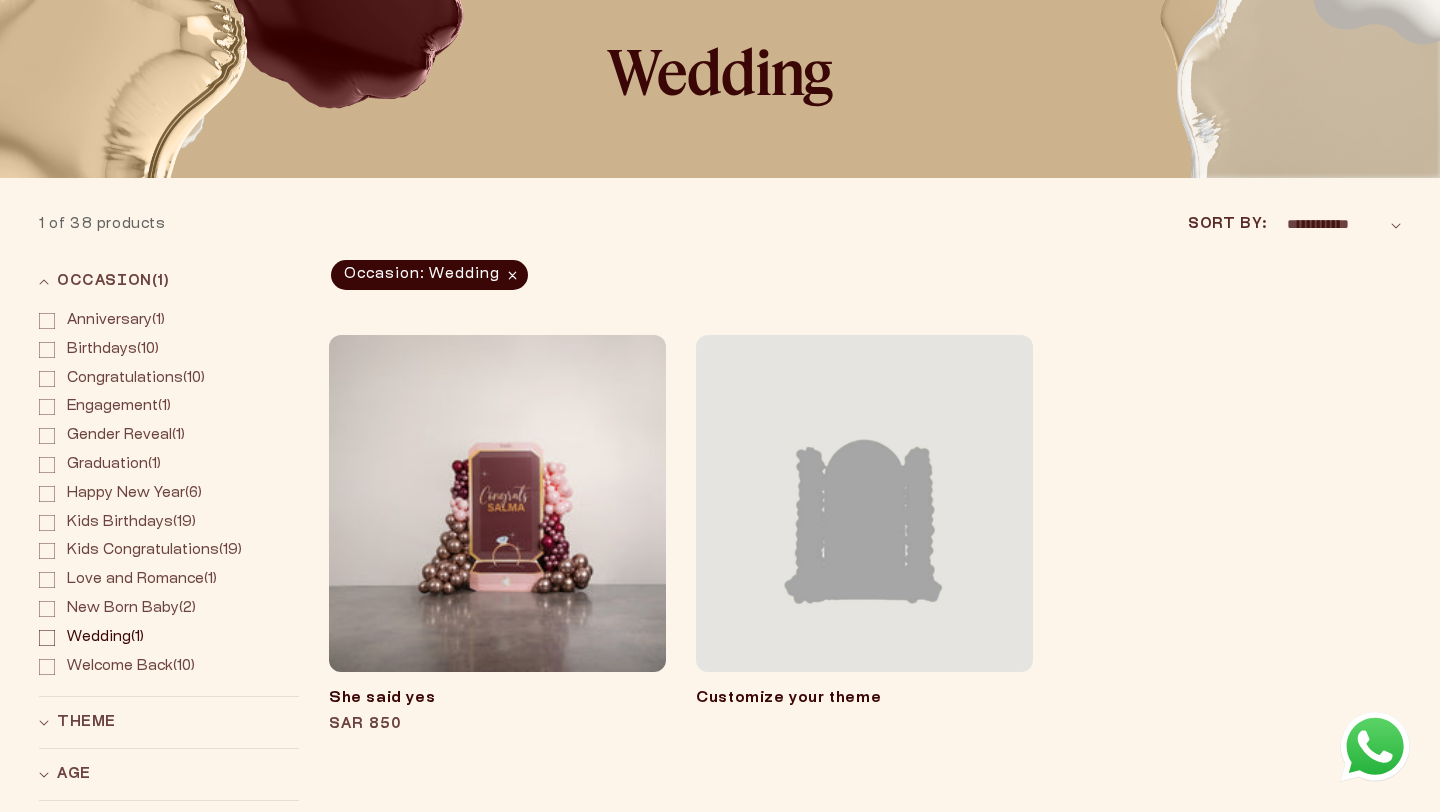 scroll, scrollTop: 144, scrollLeft: 0, axis: vertical 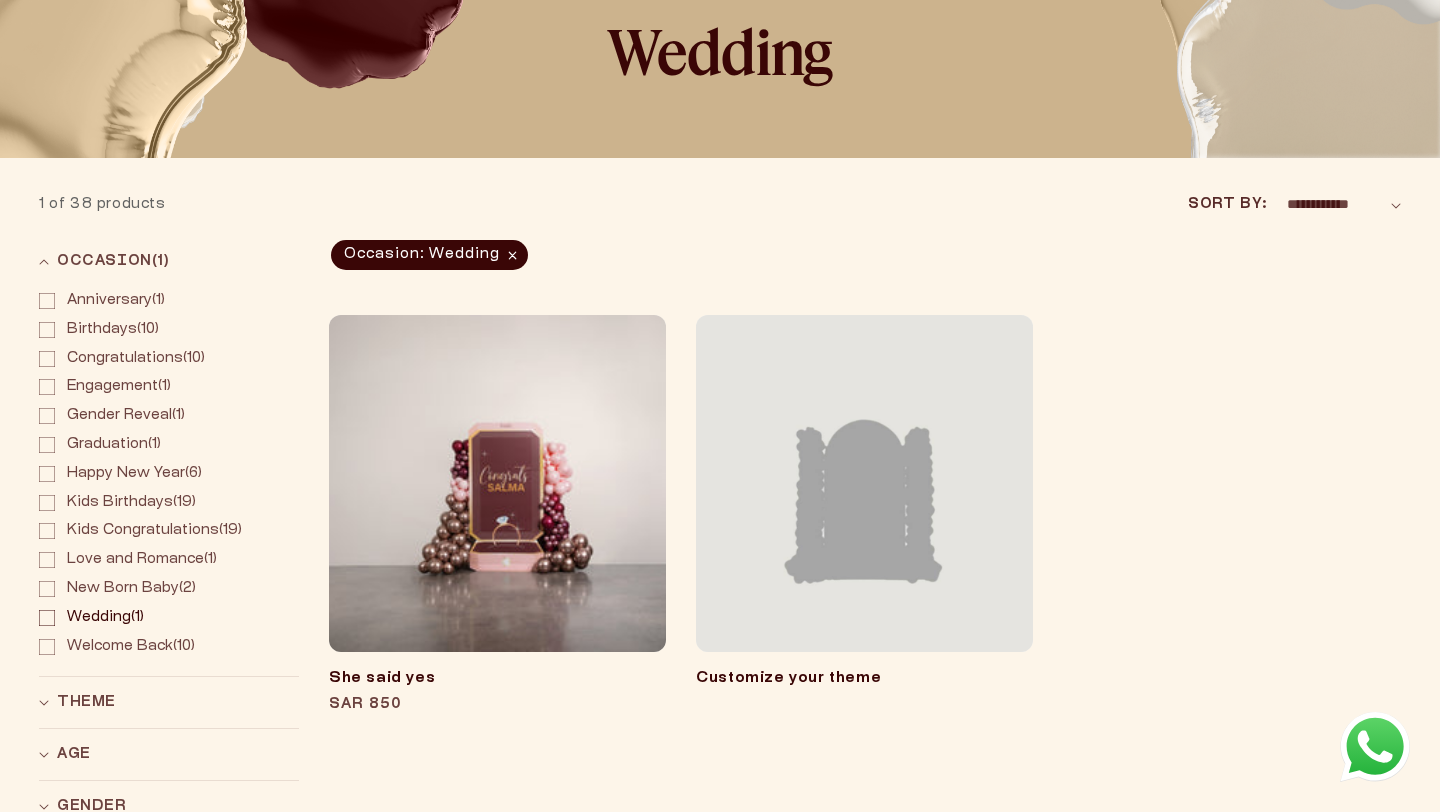 click on "She said yes" at bounding box center (497, 679) 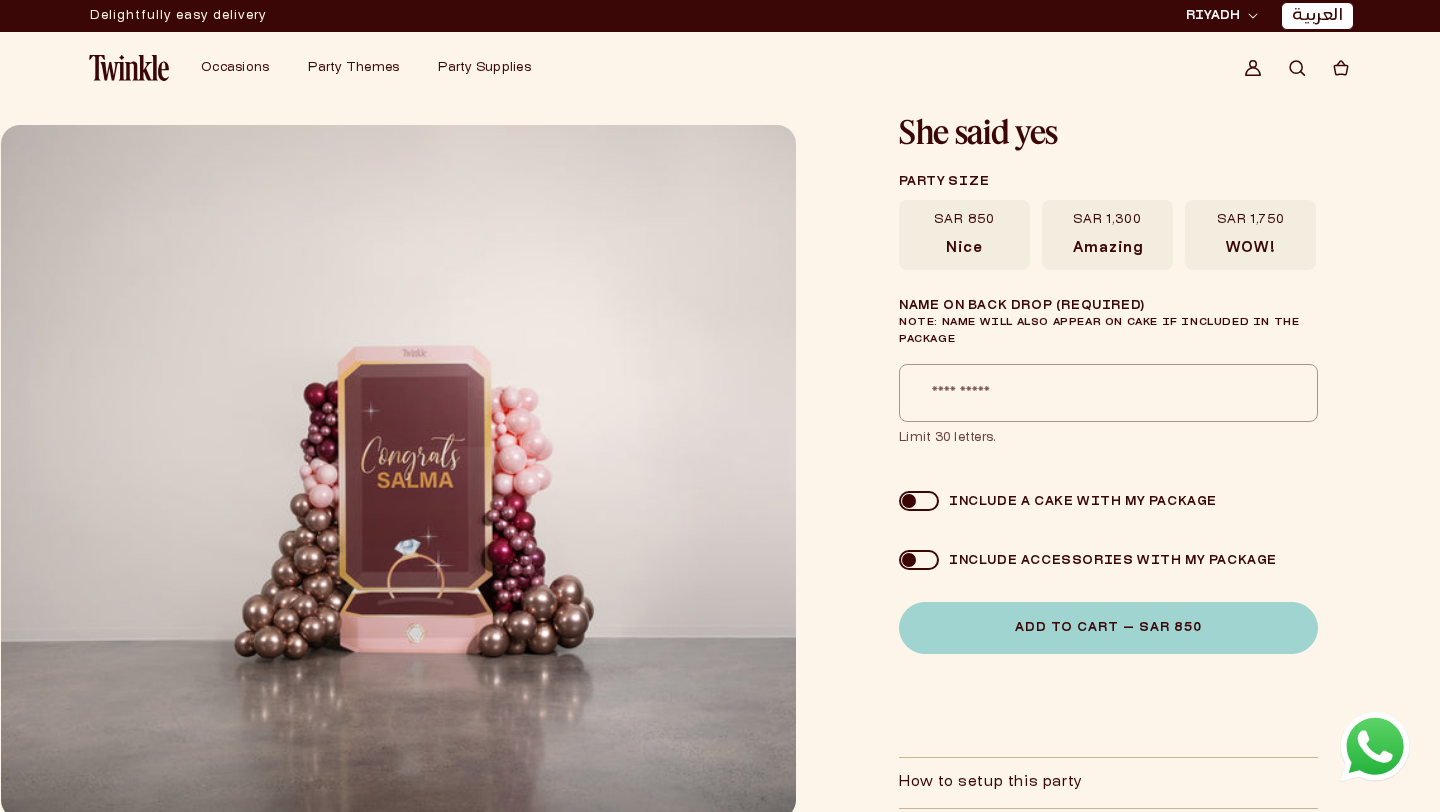 scroll, scrollTop: 0, scrollLeft: 0, axis: both 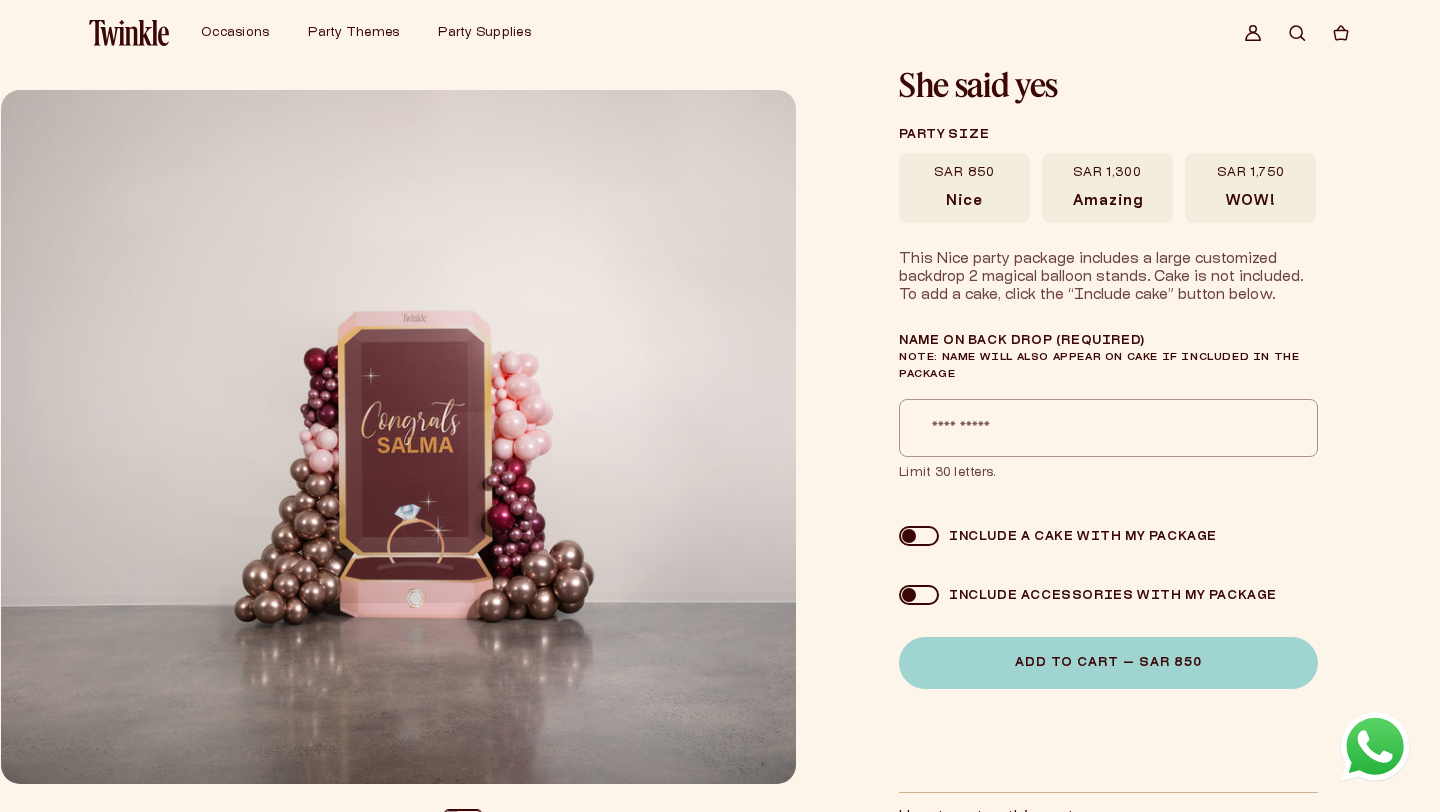 click on "WOW!" at bounding box center [1250, 202] 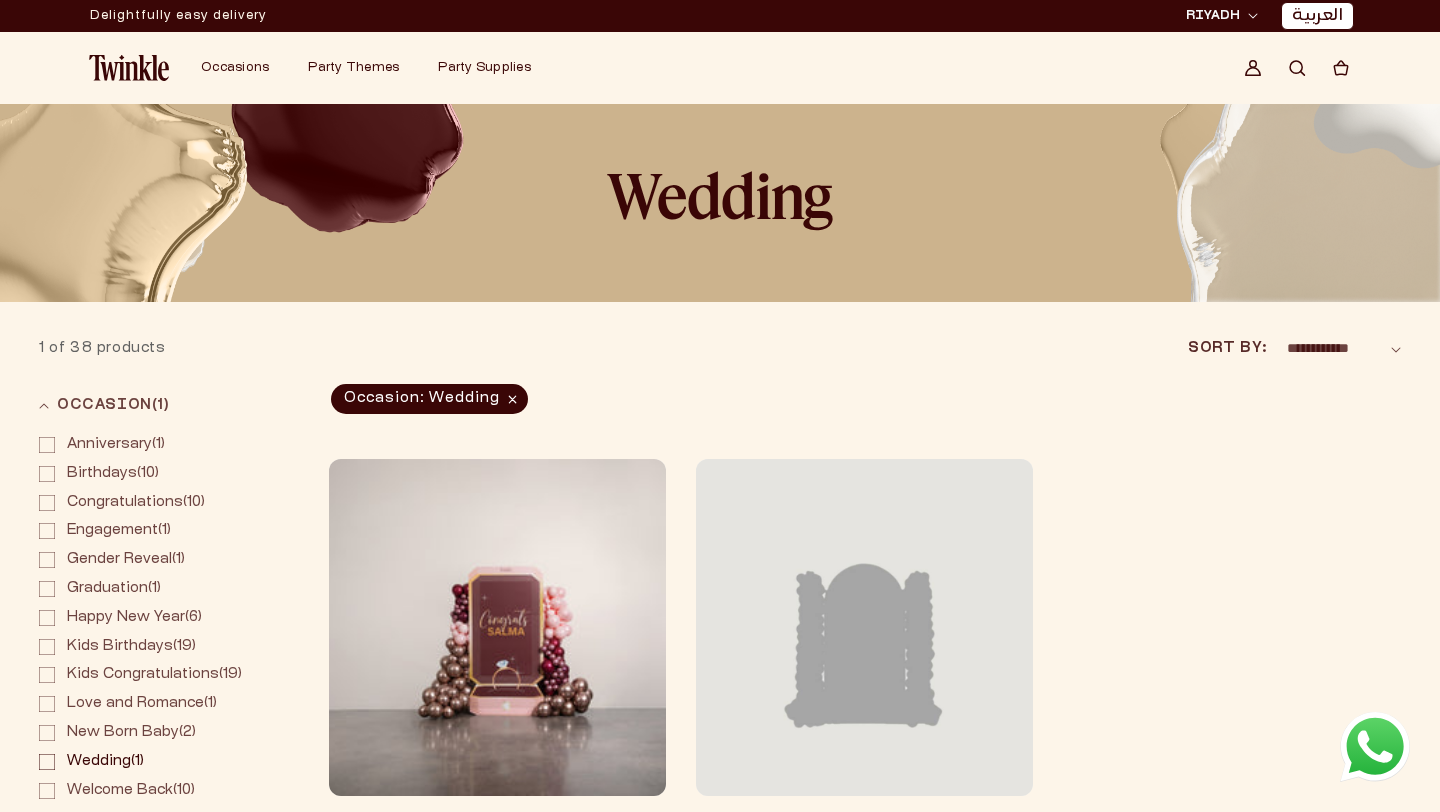 scroll, scrollTop: 0, scrollLeft: 0, axis: both 